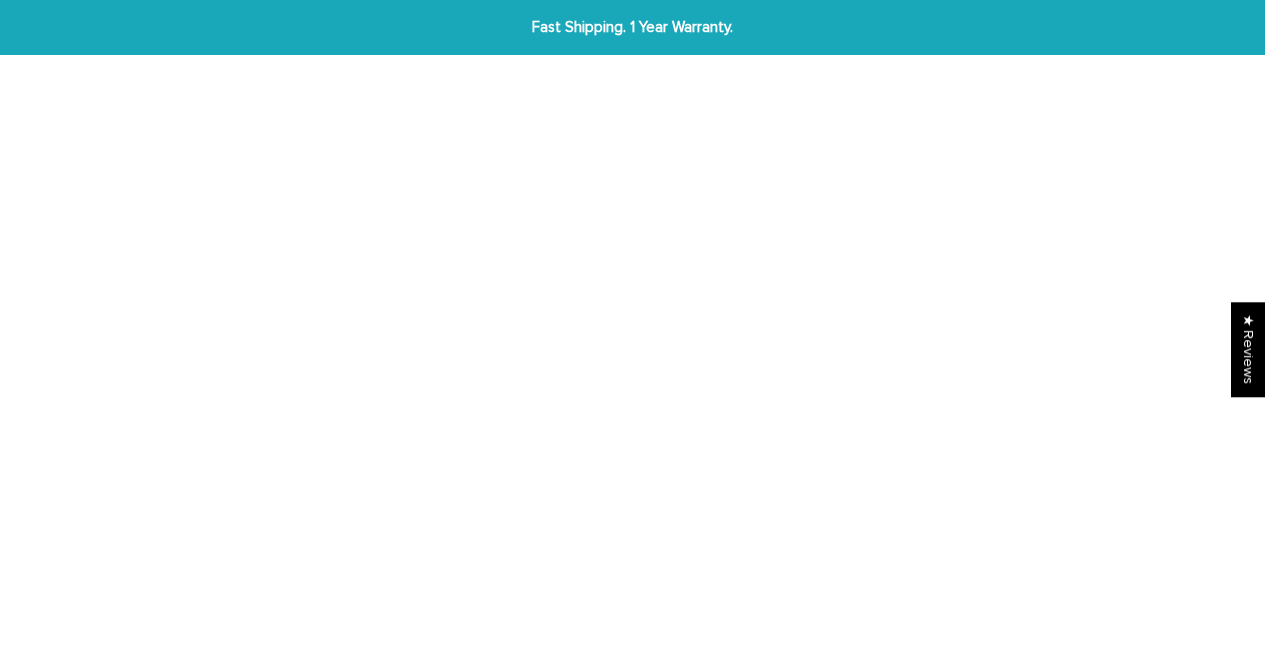 scroll, scrollTop: 0, scrollLeft: 0, axis: both 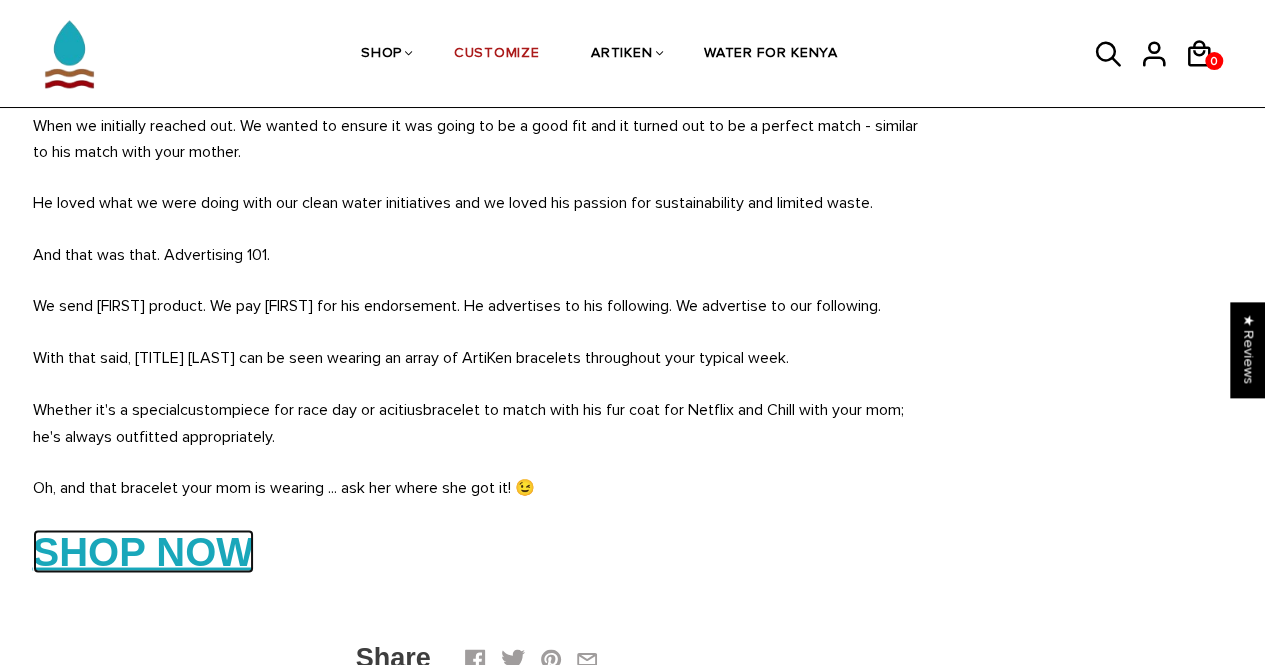 click on "SHOP NOW" at bounding box center [143, 551] 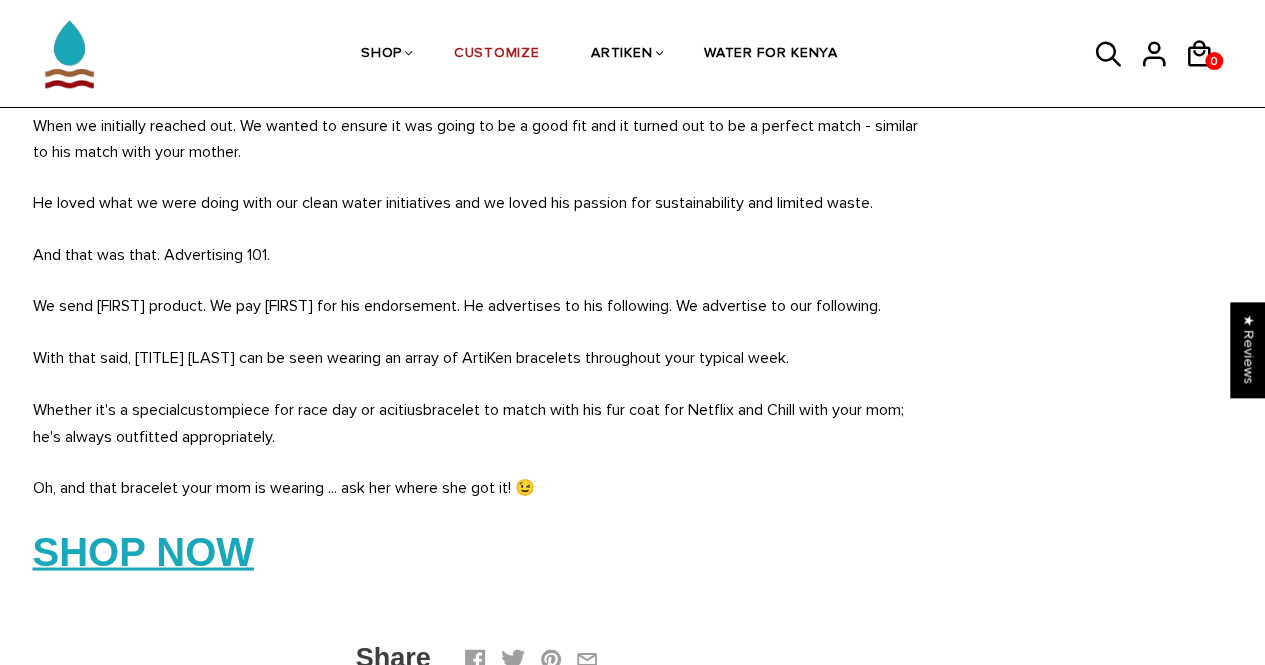 click on "He loved what we were doing with our clean water initiatives and we loved his passion for sustainability and limited waste." at bounding box center (479, 203) 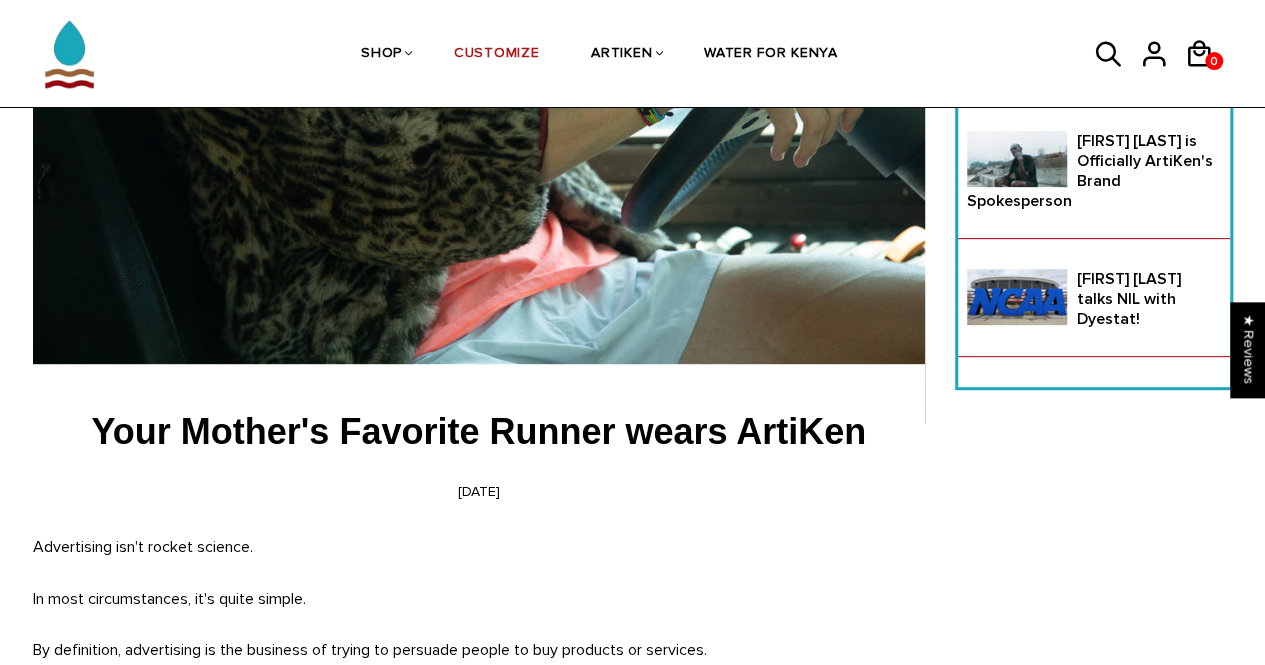 scroll, scrollTop: 304, scrollLeft: 0, axis: vertical 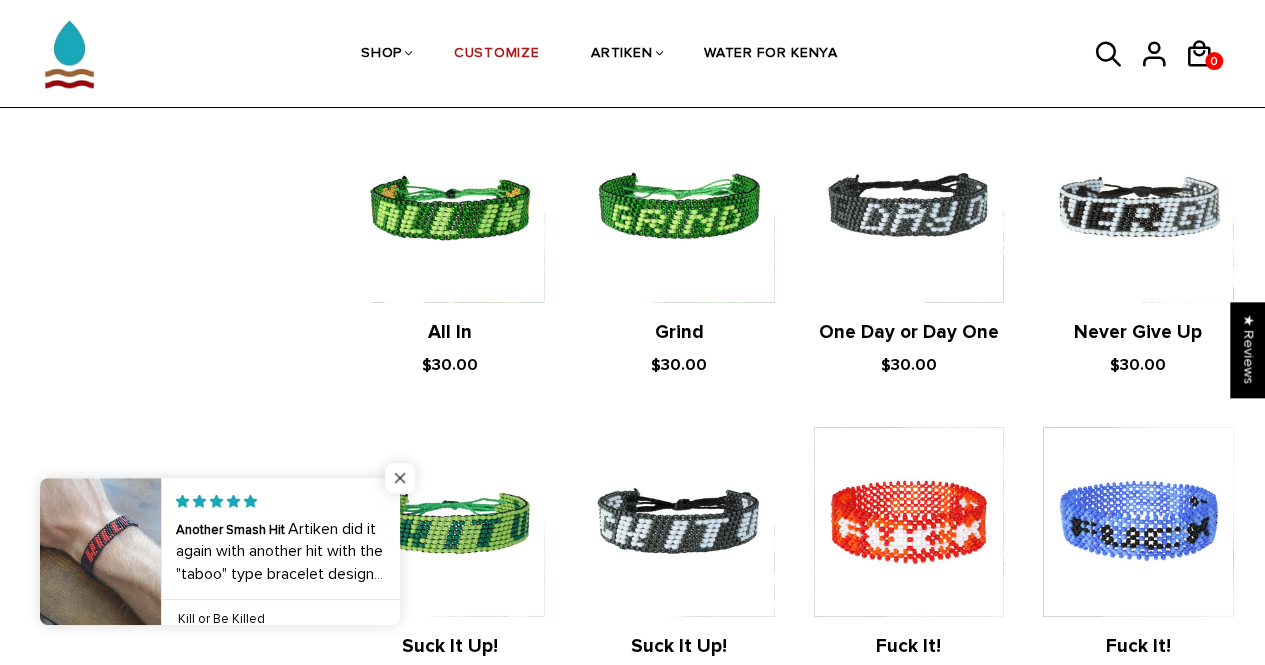 click at bounding box center [400, 478] 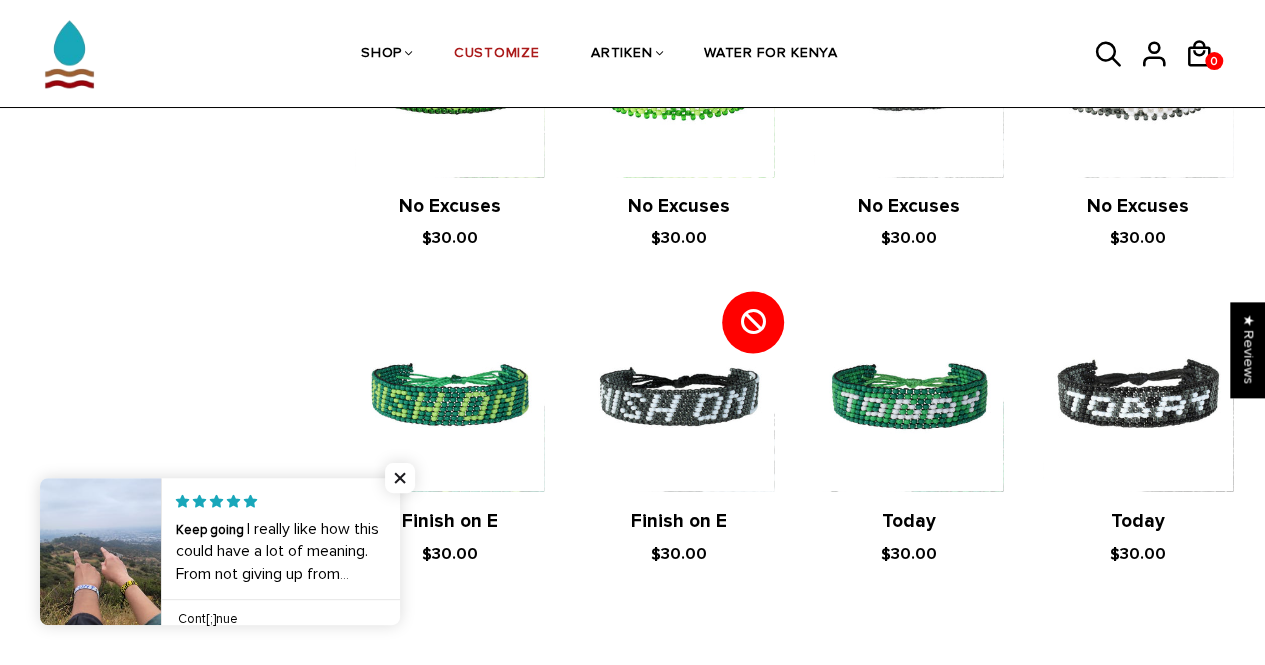 scroll, scrollTop: 1504, scrollLeft: 0, axis: vertical 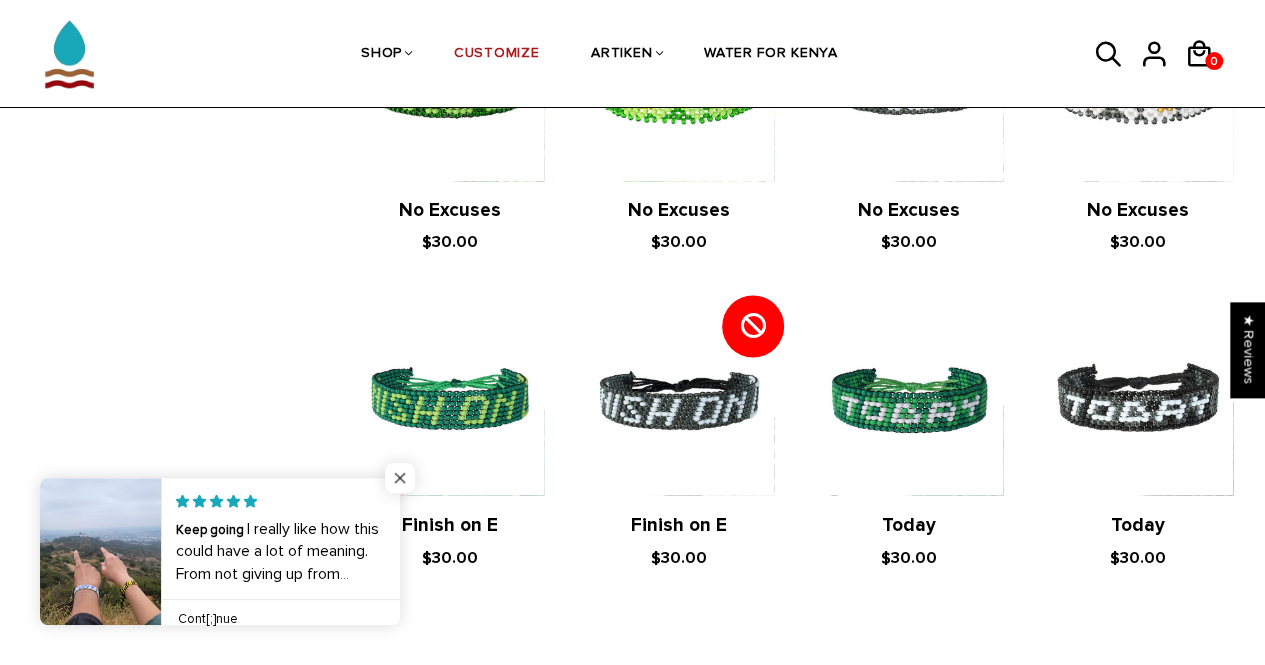 click at bounding box center [400, 478] 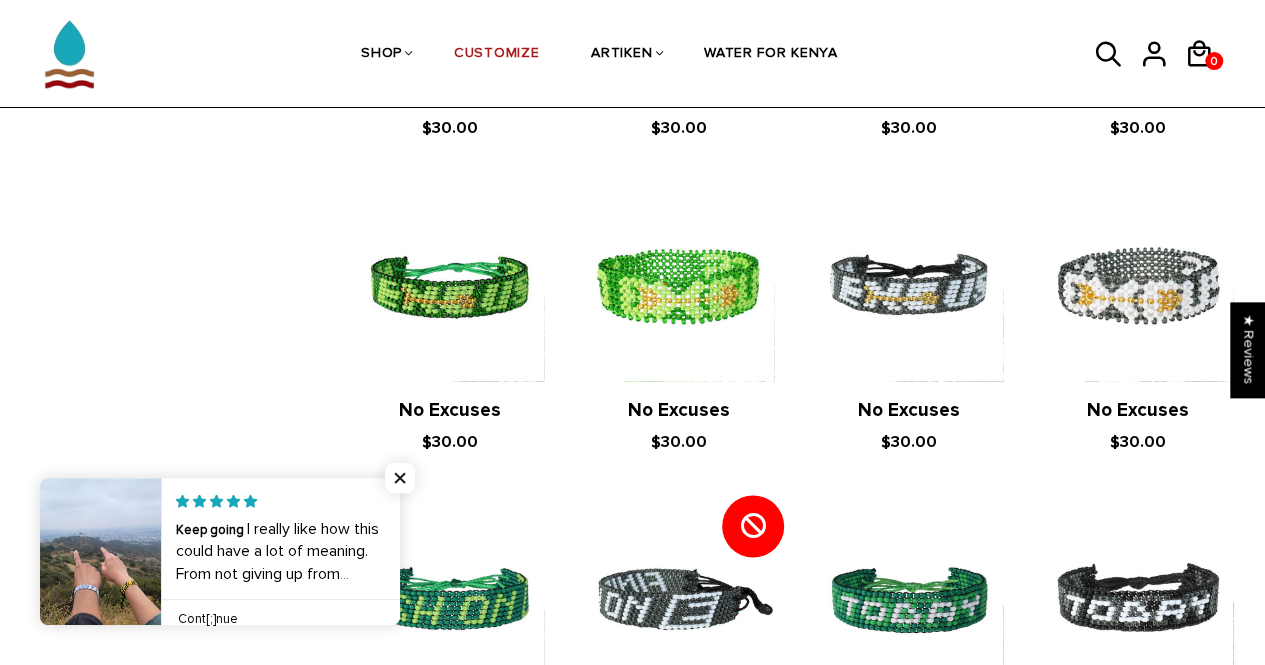 scroll, scrollTop: 722, scrollLeft: 0, axis: vertical 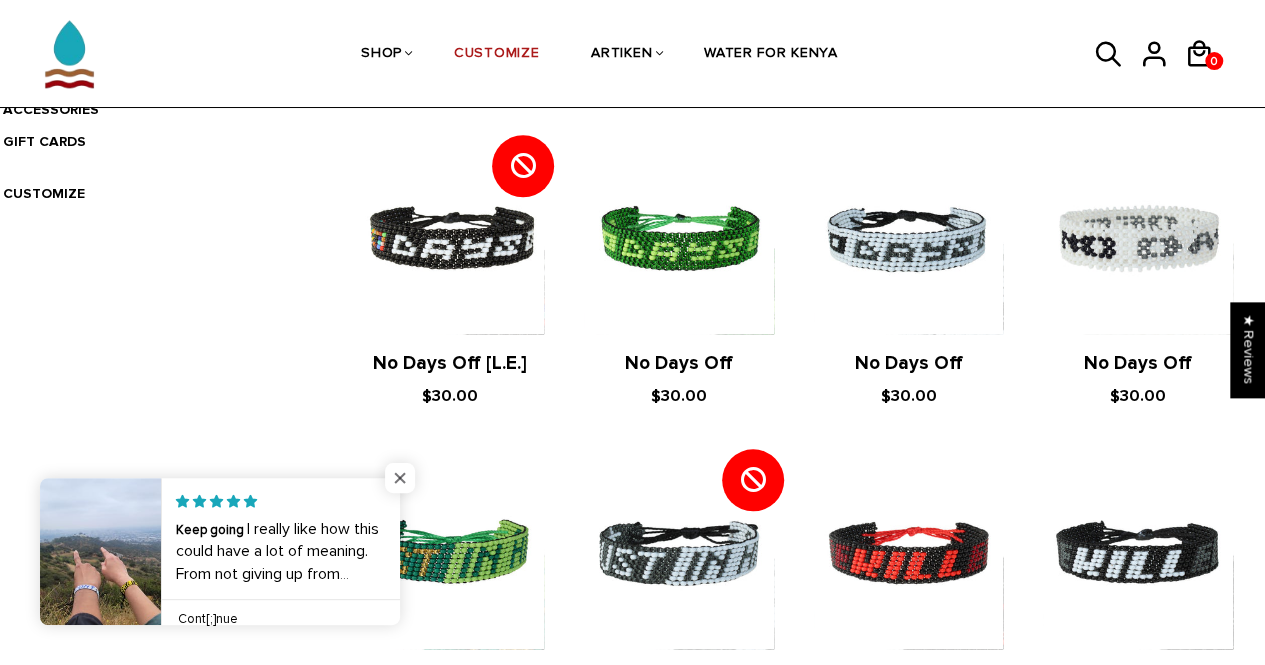 click at bounding box center [400, 478] 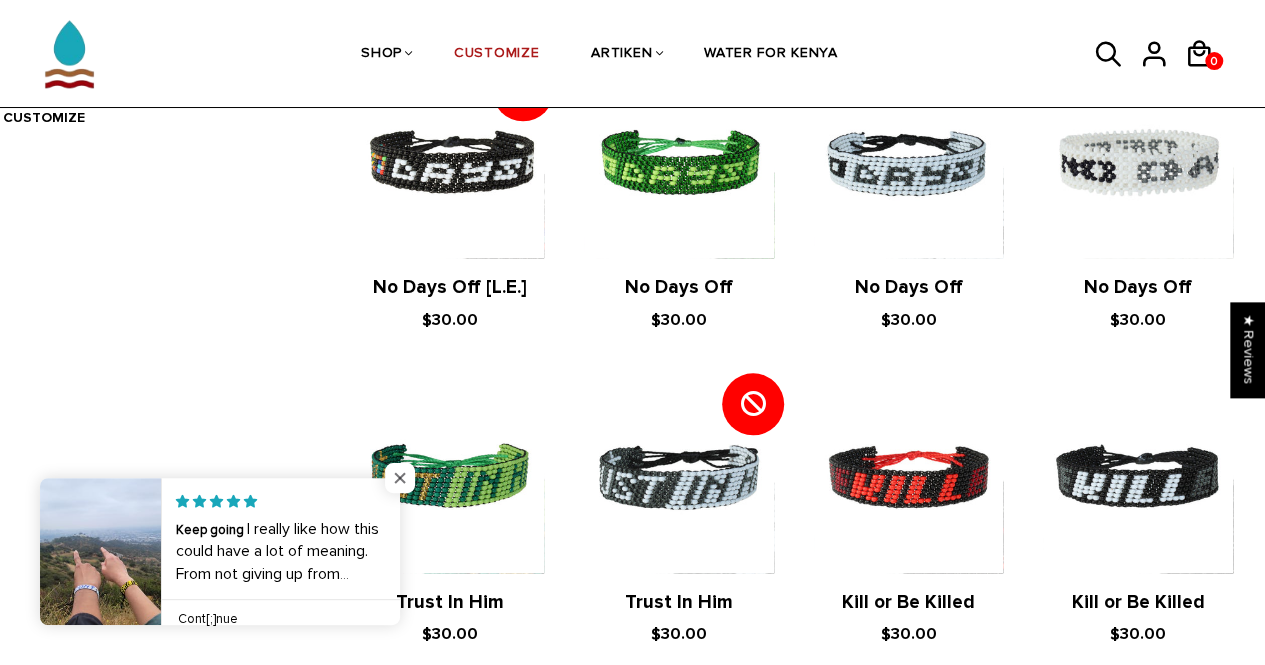 scroll, scrollTop: 802, scrollLeft: 0, axis: vertical 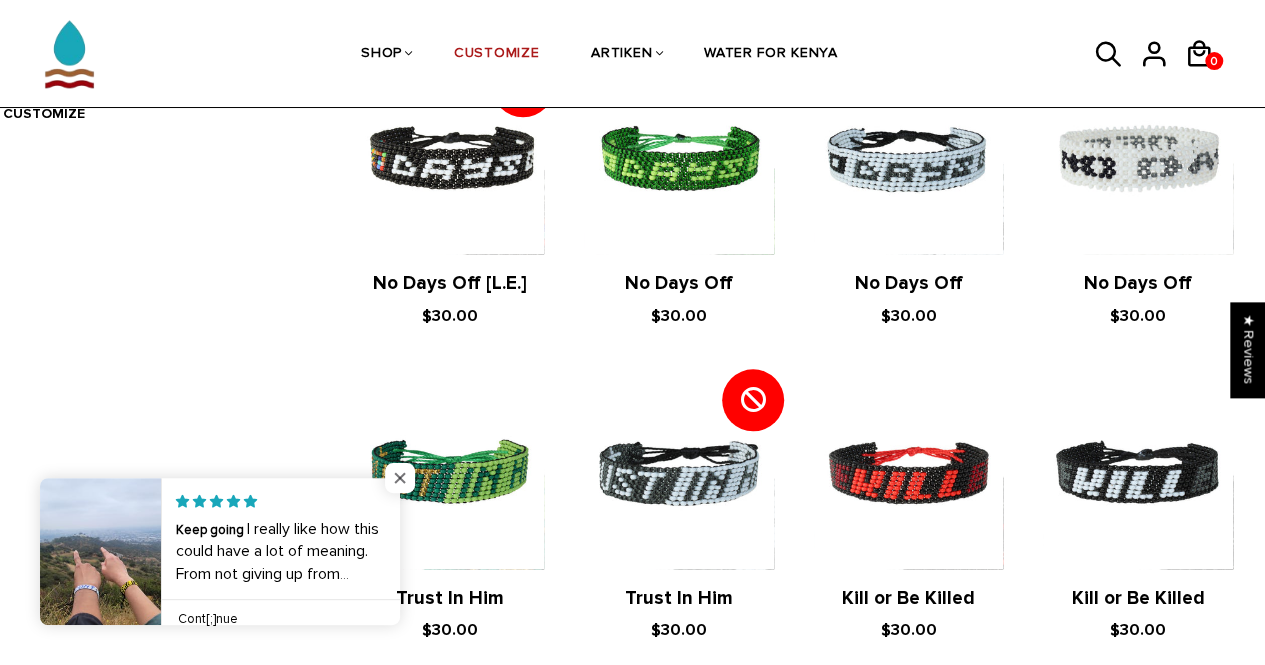 click at bounding box center (400, 478) 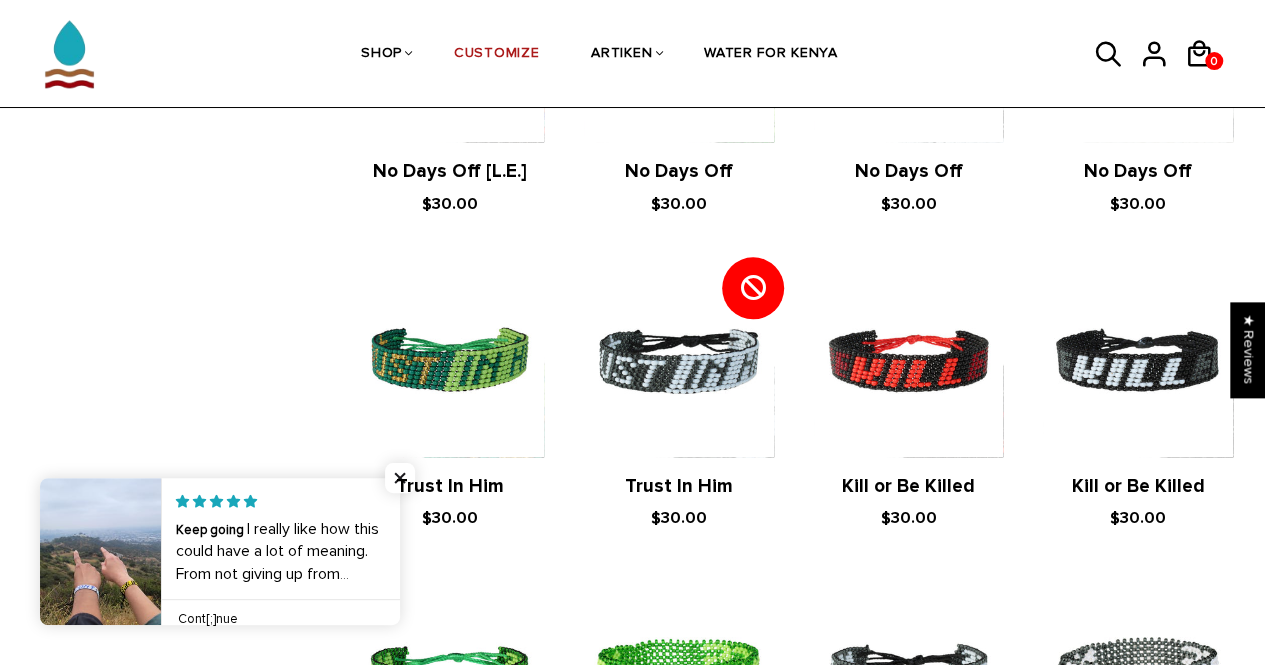 scroll, scrollTop: 638, scrollLeft: 0, axis: vertical 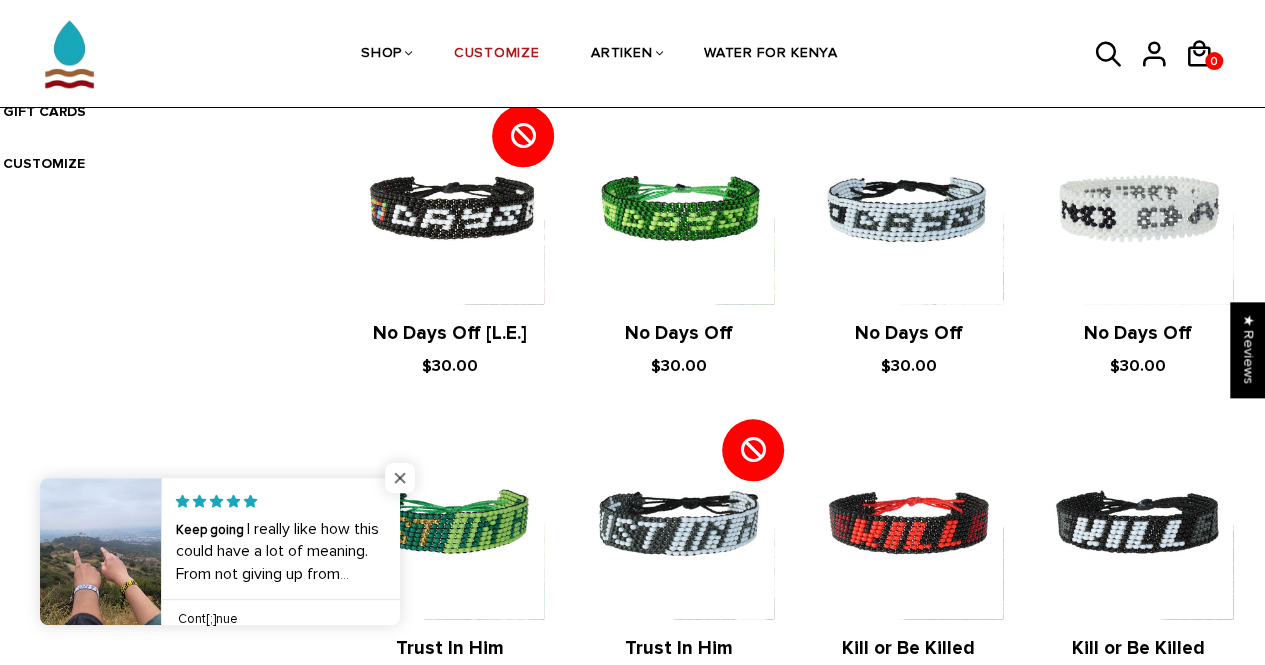 click at bounding box center (400, 478) 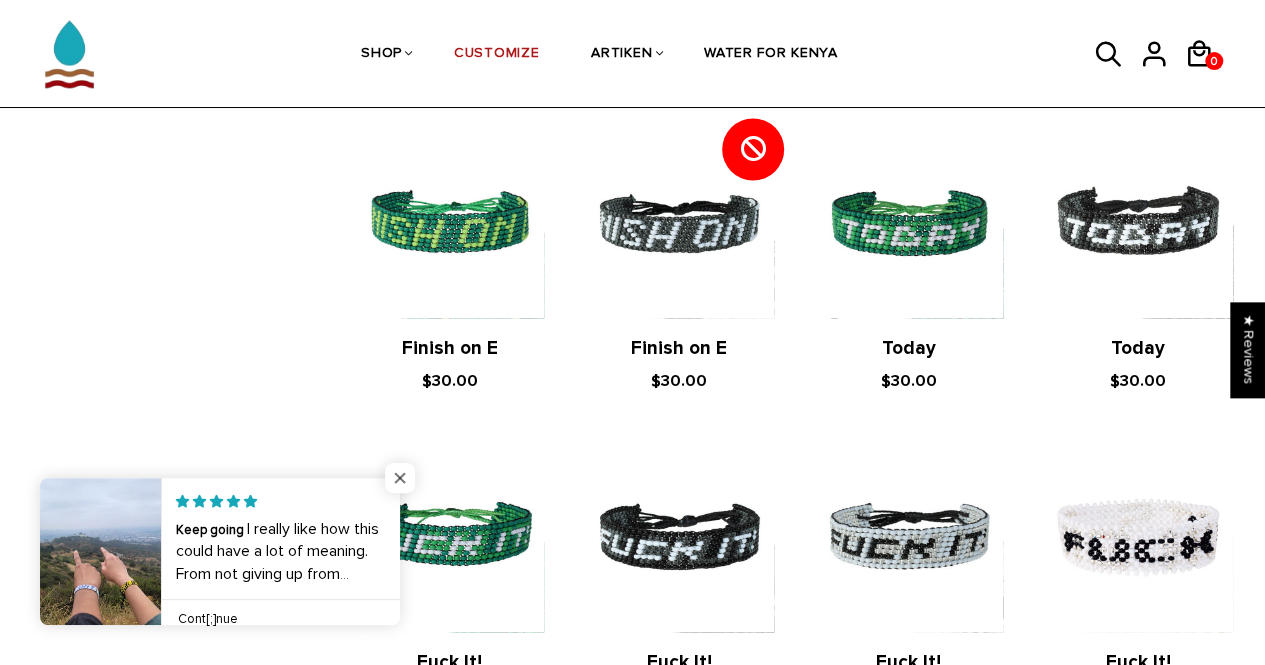 scroll, scrollTop: 1712, scrollLeft: 0, axis: vertical 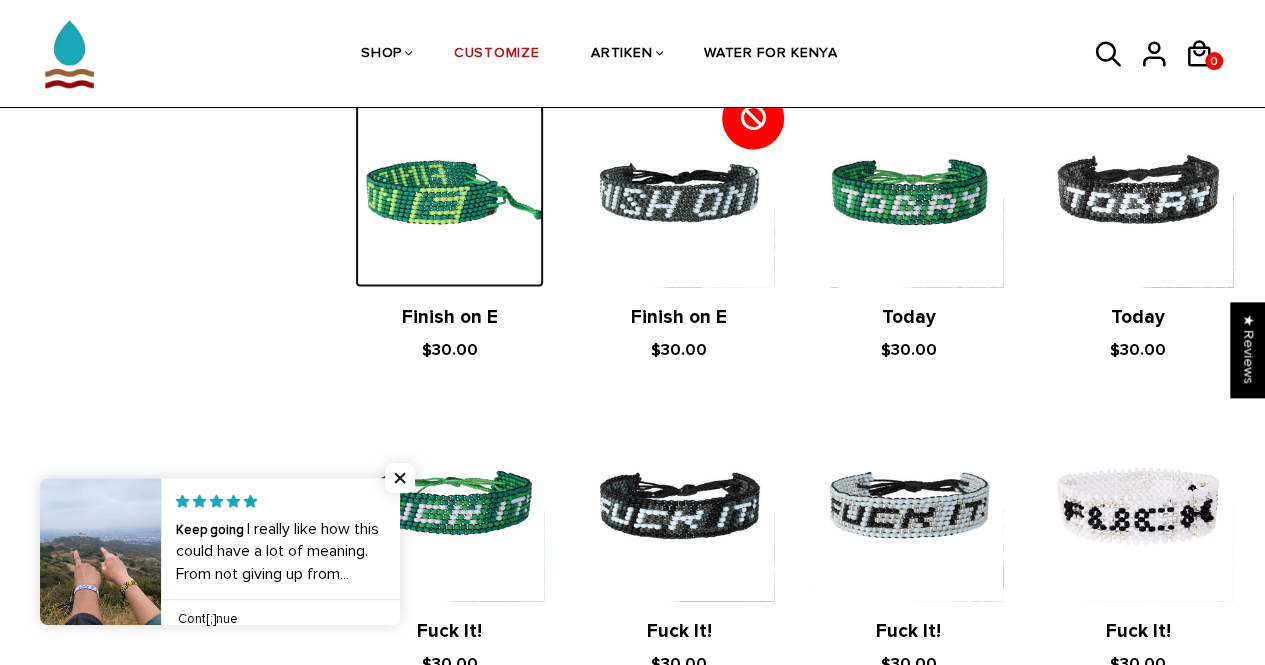 click at bounding box center (449, 191) 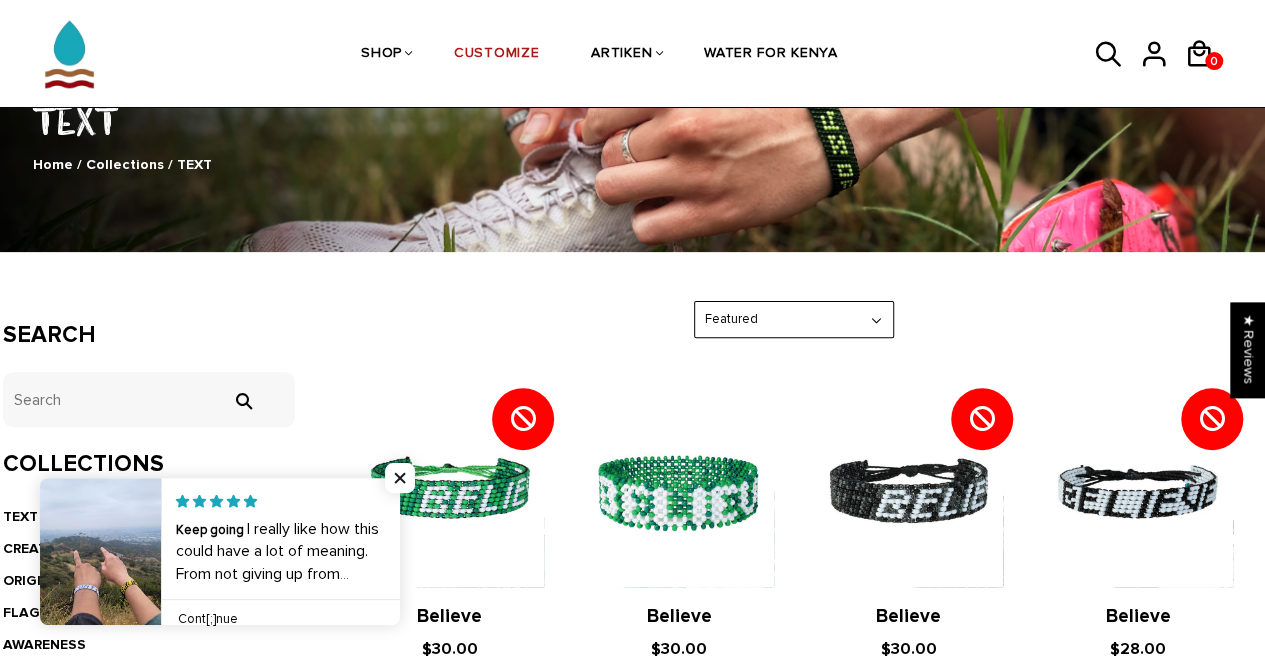scroll, scrollTop: 0, scrollLeft: 0, axis: both 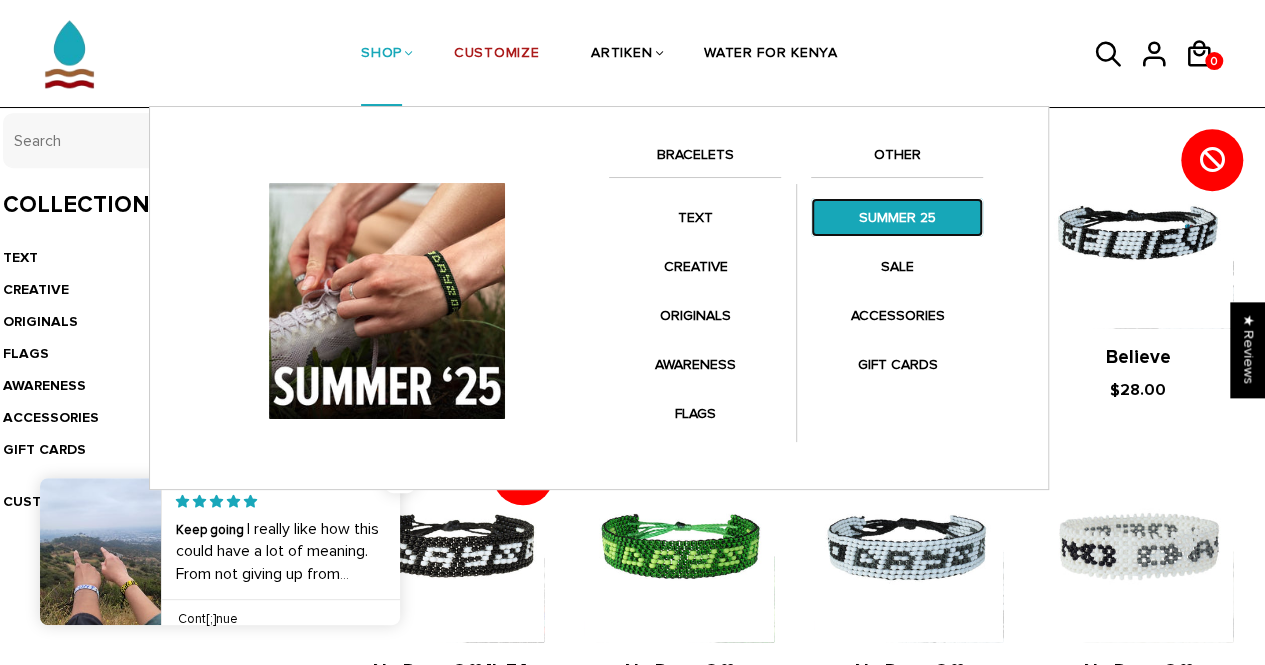 click on "SUMMER 25" at bounding box center (897, 217) 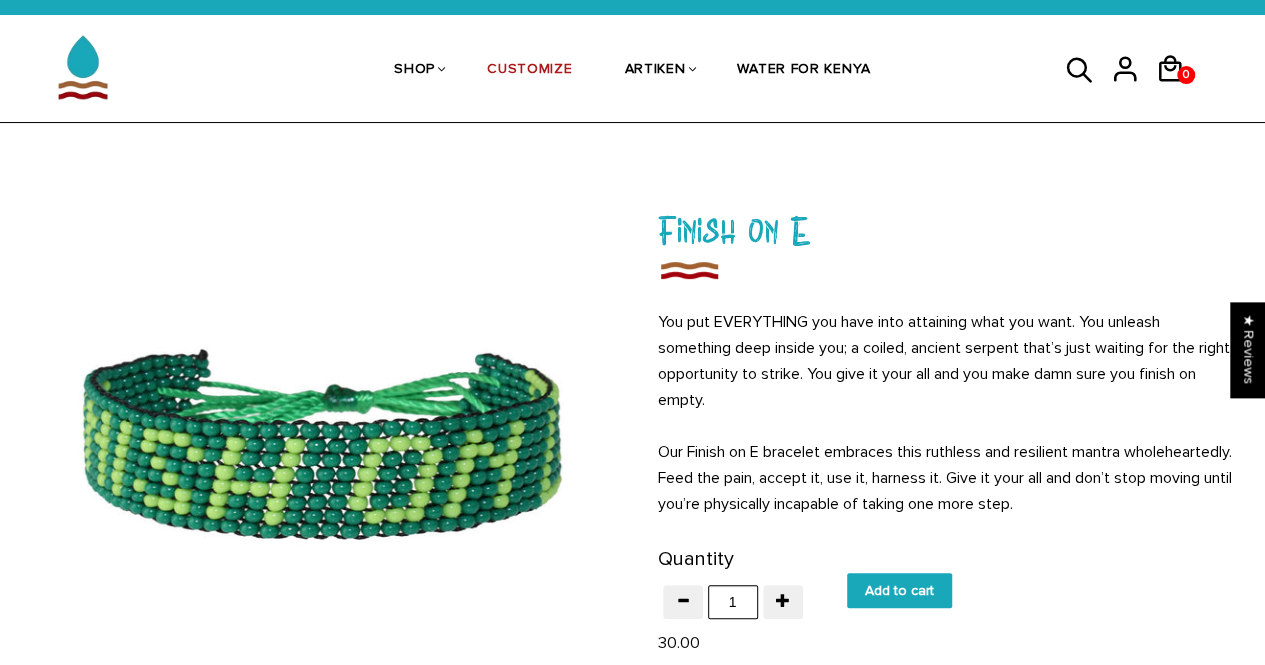 scroll, scrollTop: 80, scrollLeft: 0, axis: vertical 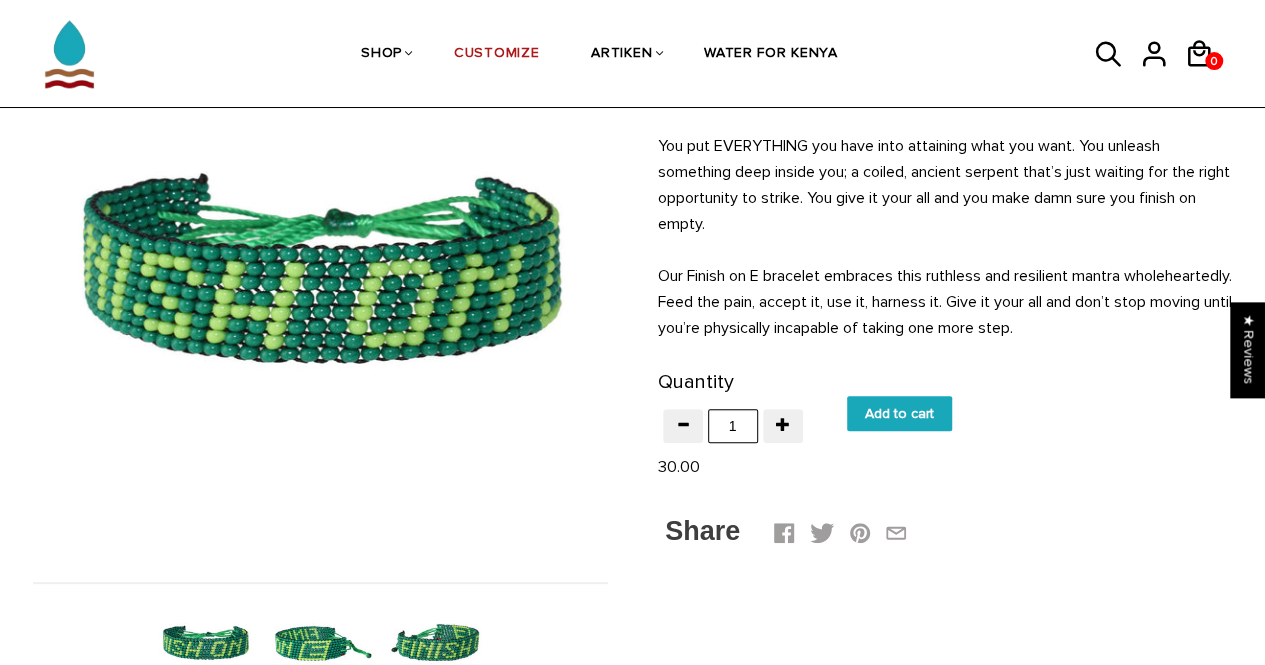 click on "Add to cart" at bounding box center (899, 413) 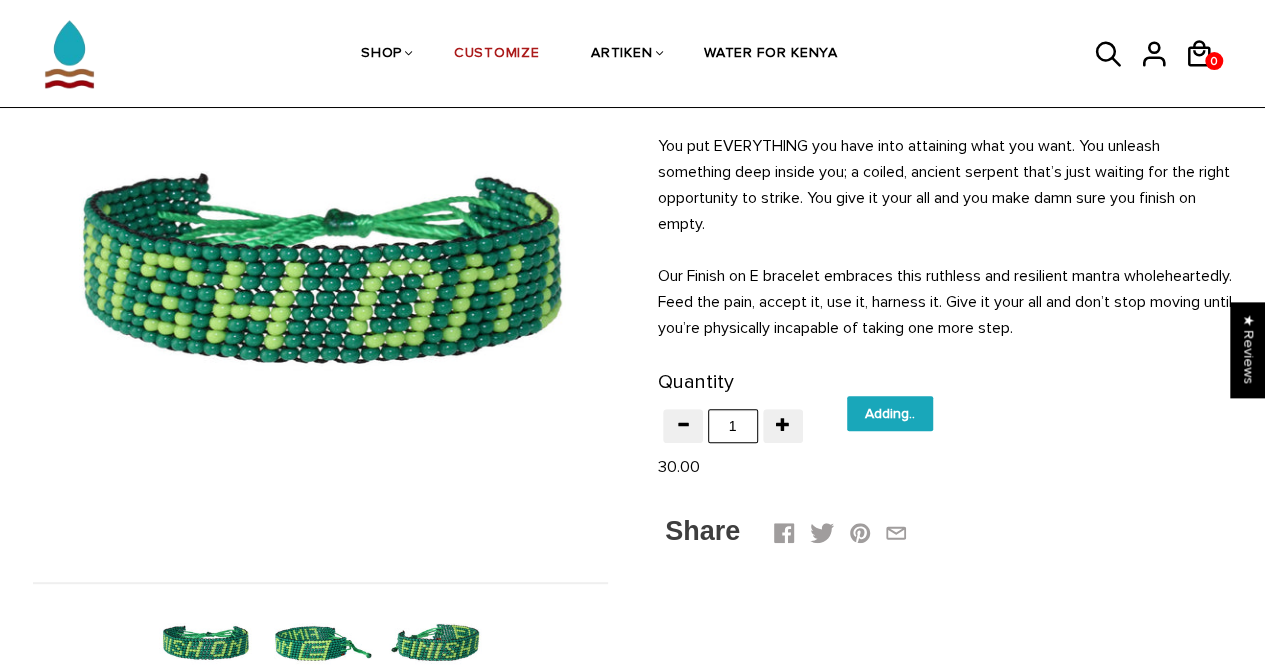 type on "Add to cart" 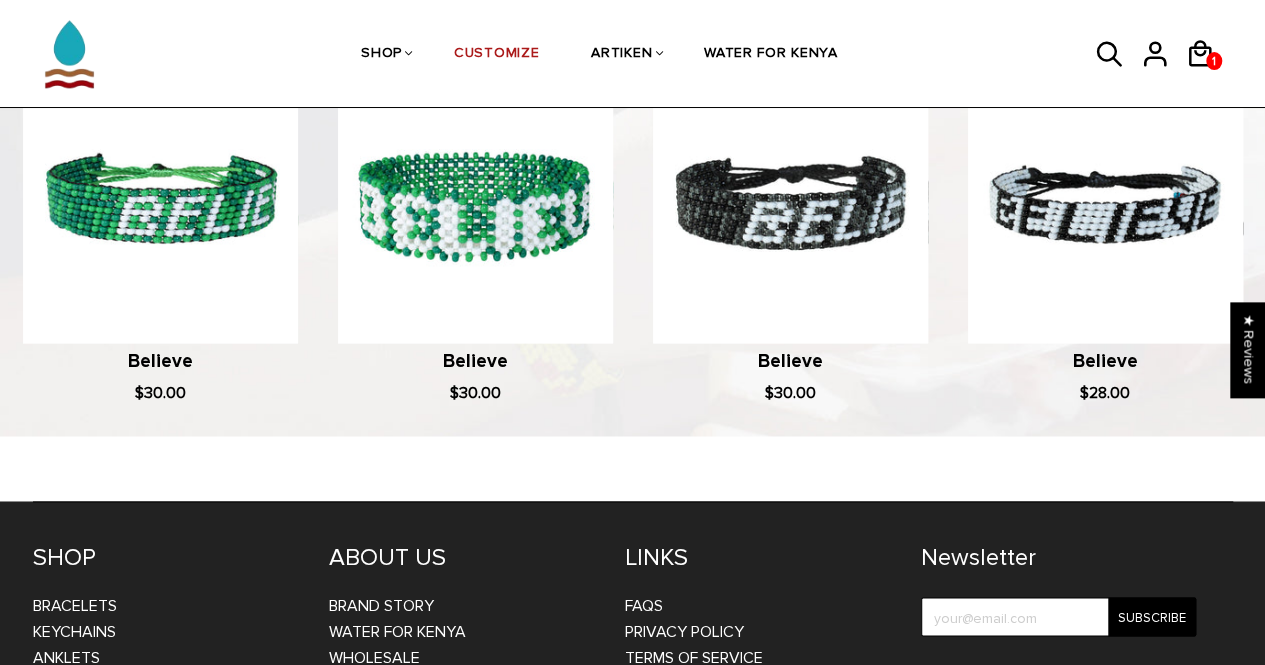 scroll, scrollTop: 1300, scrollLeft: 0, axis: vertical 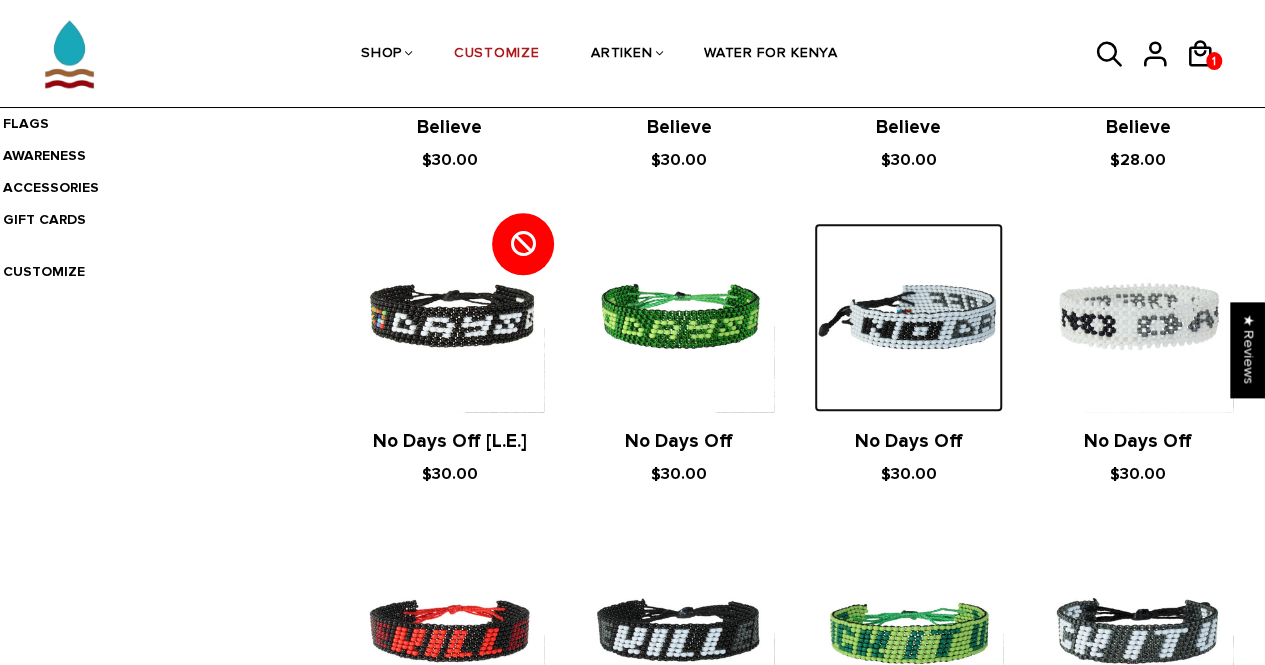 click at bounding box center (908, 317) 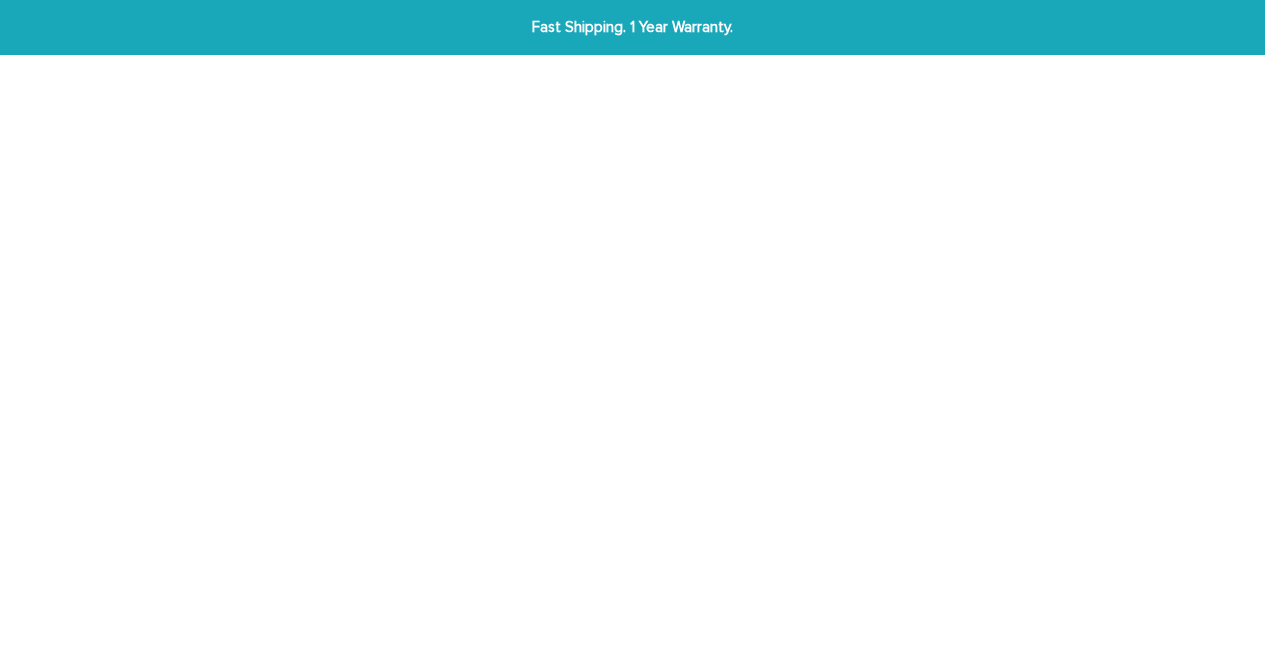 scroll, scrollTop: 0, scrollLeft: 0, axis: both 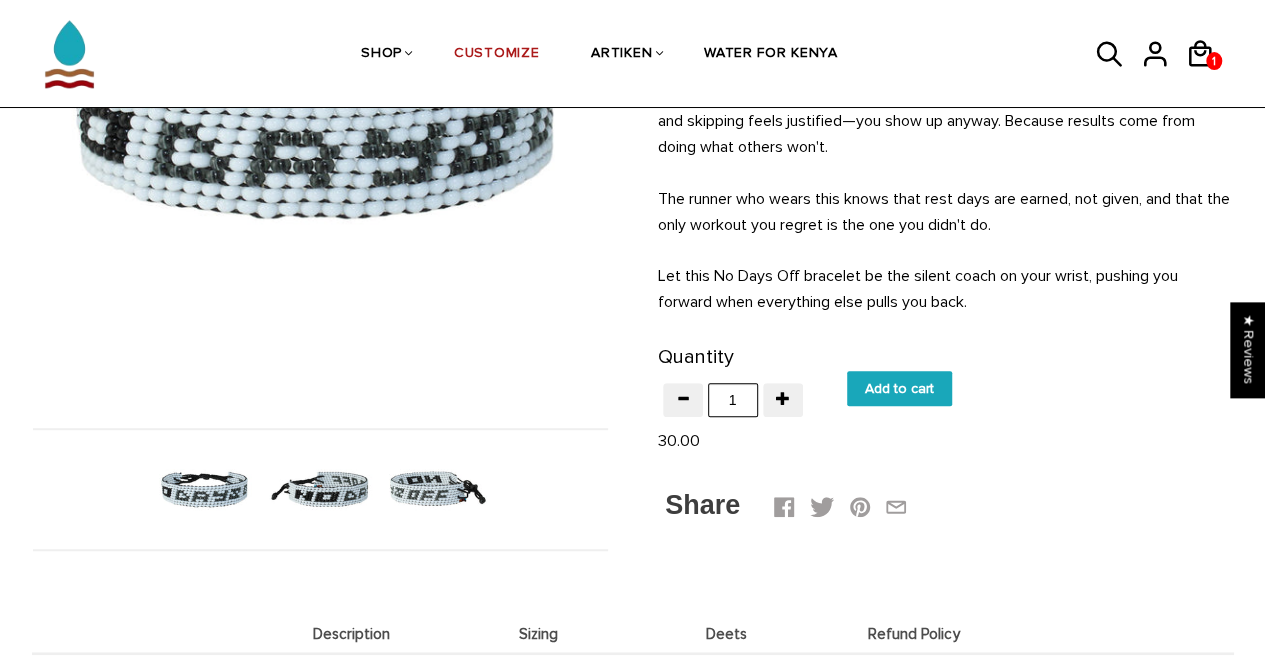 click on "Add to cart" at bounding box center (899, 388) 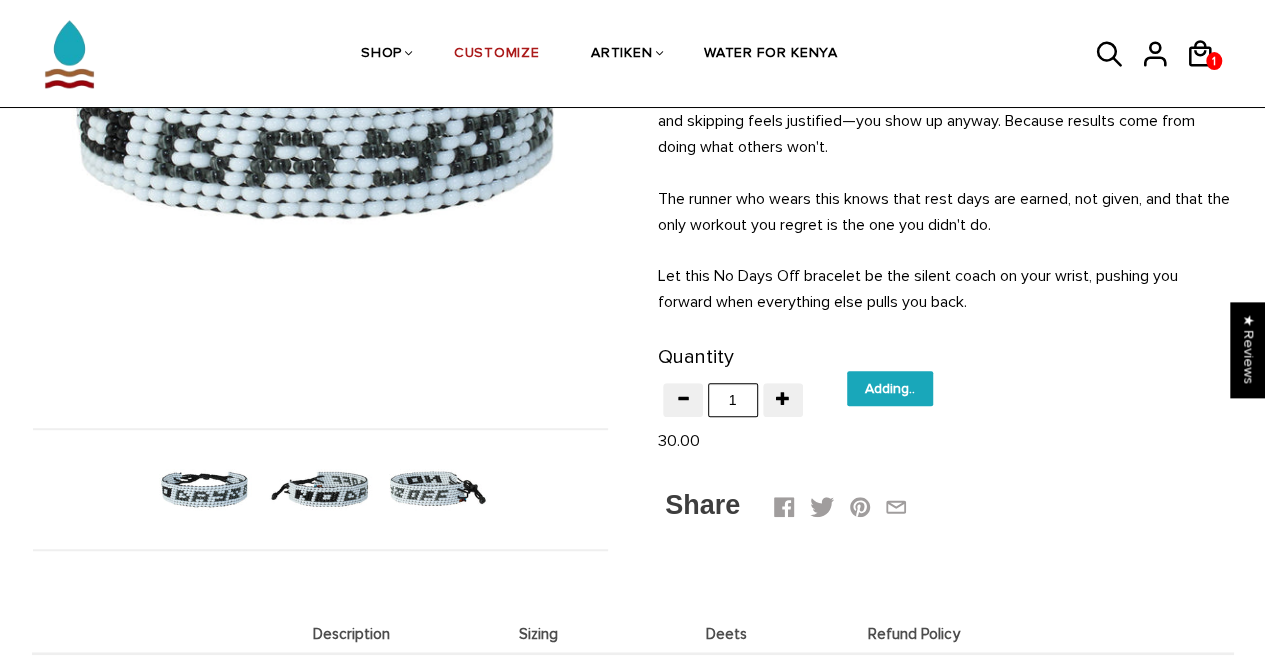 type on "Add to cart" 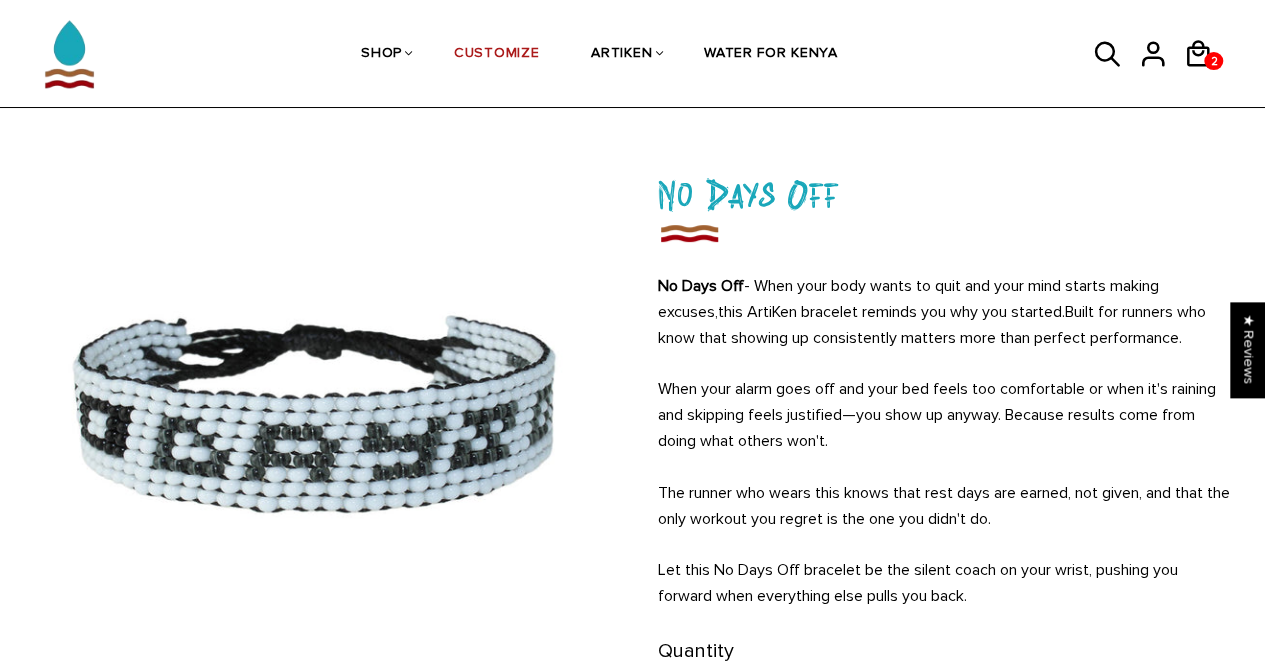 scroll, scrollTop: 80, scrollLeft: 0, axis: vertical 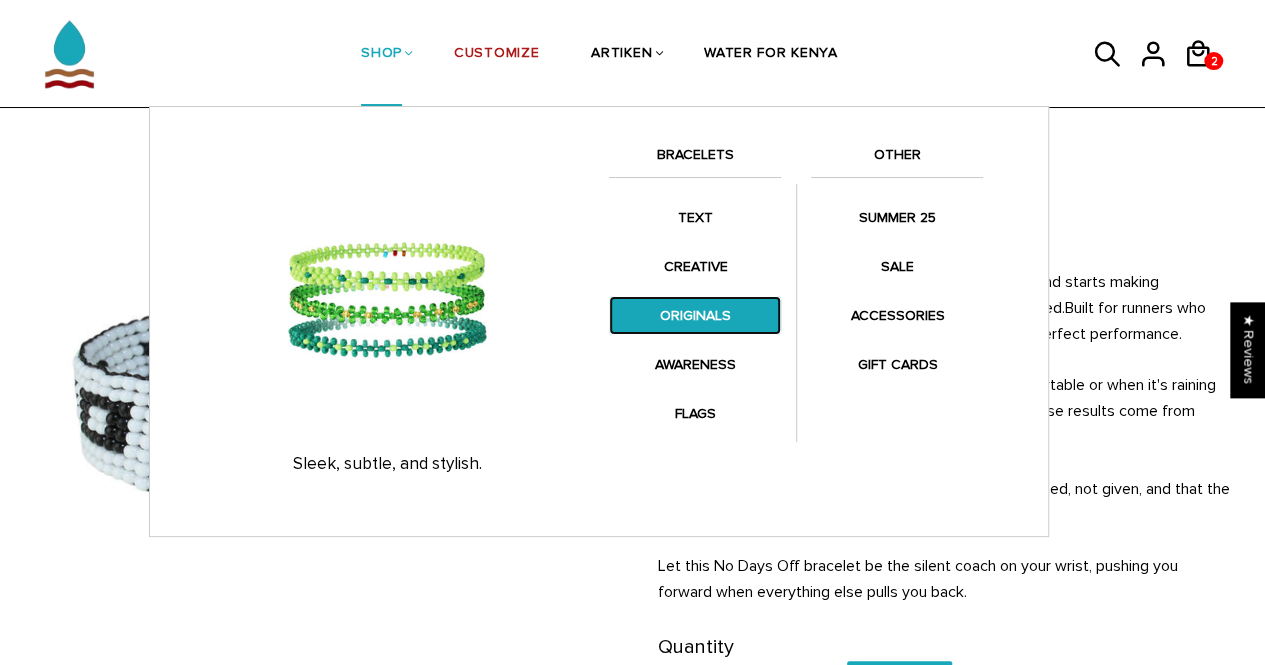 click on "ORIGINALS" at bounding box center [695, 315] 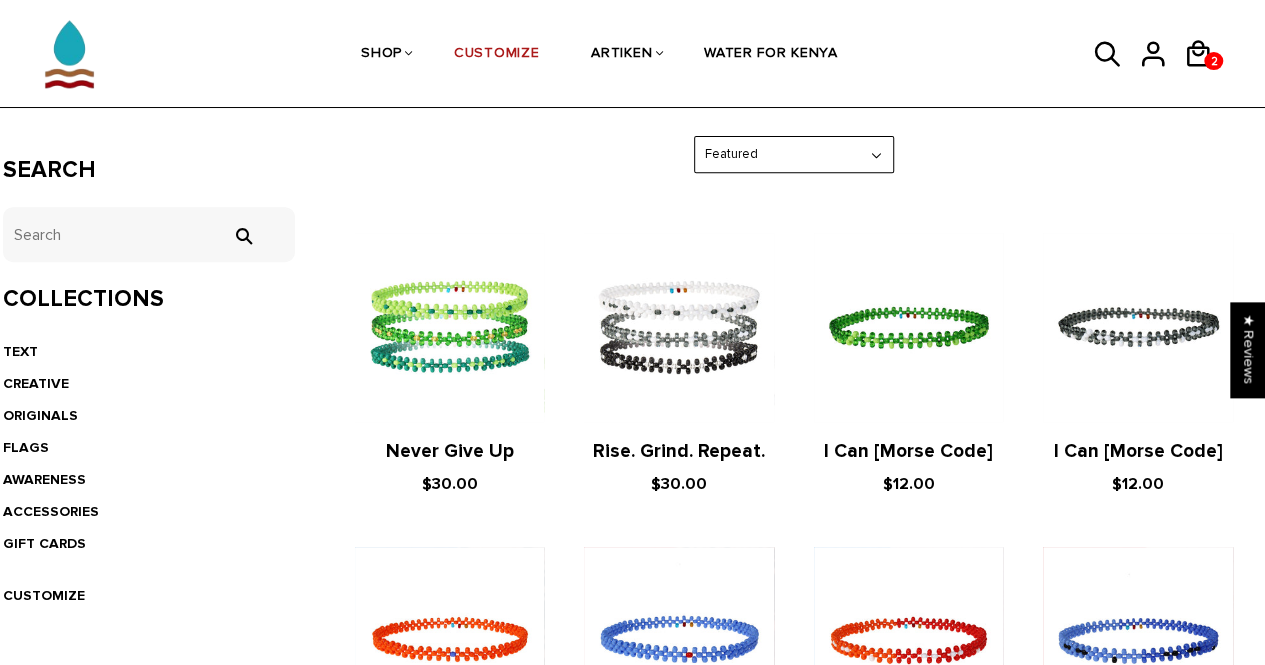 scroll, scrollTop: 0, scrollLeft: 0, axis: both 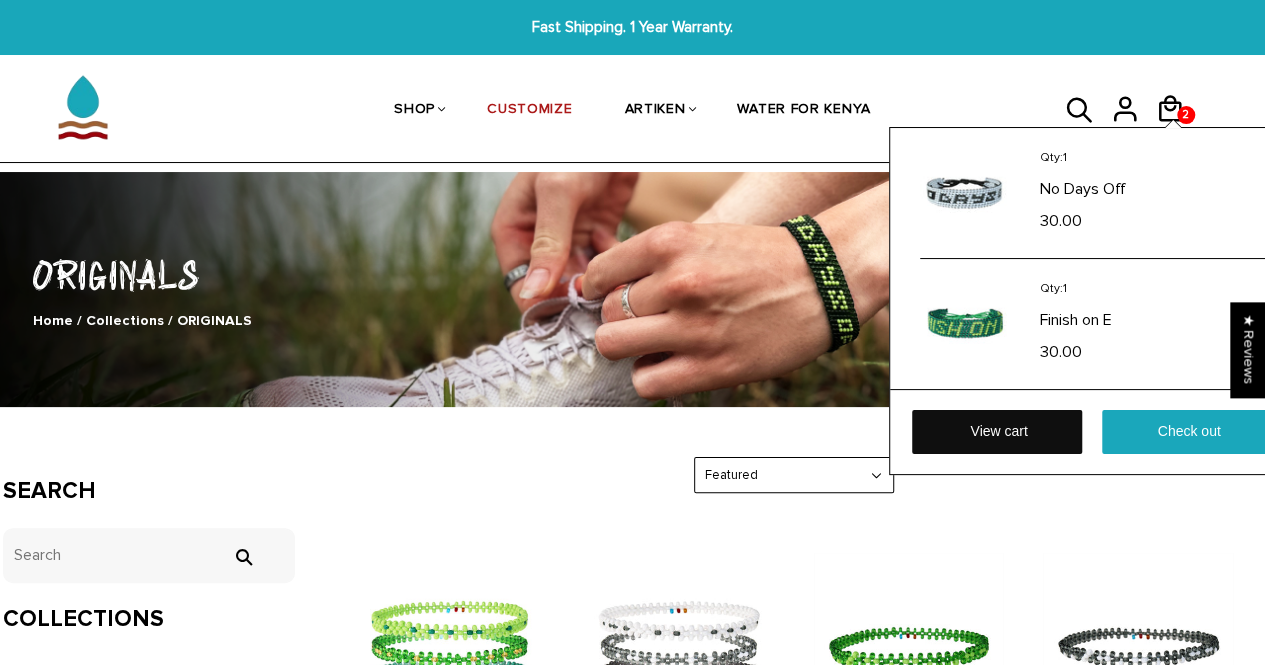 click on "View cart" at bounding box center [997, 432] 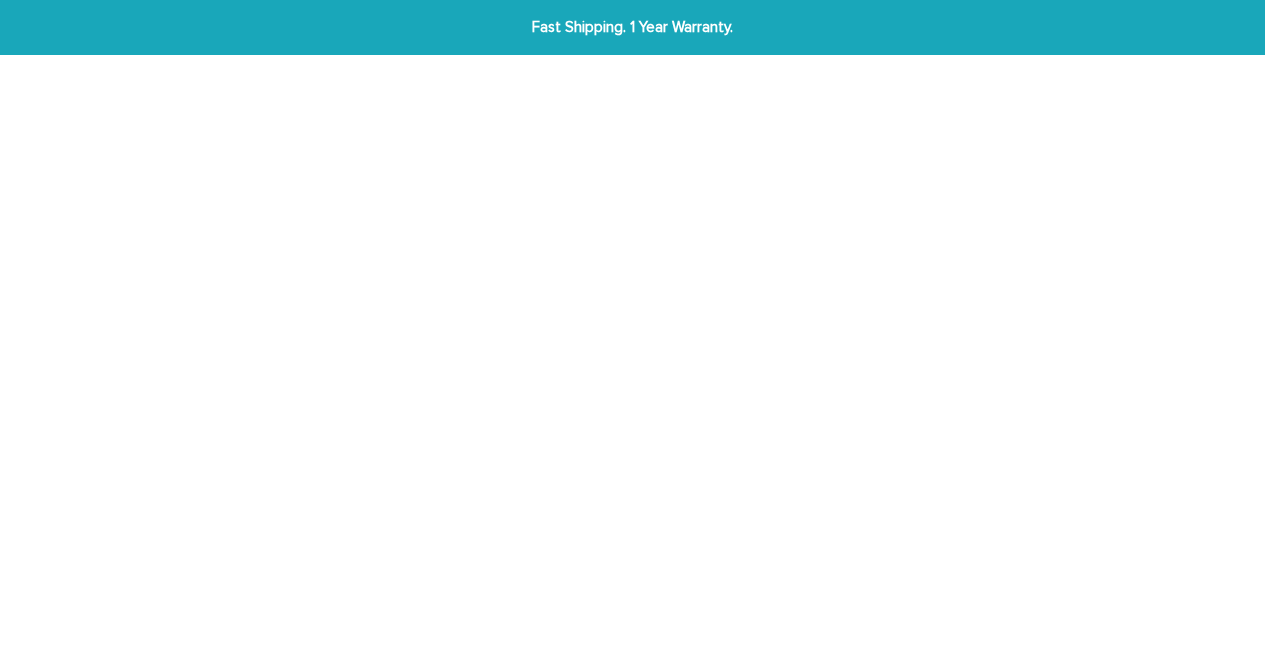 scroll, scrollTop: 0, scrollLeft: 0, axis: both 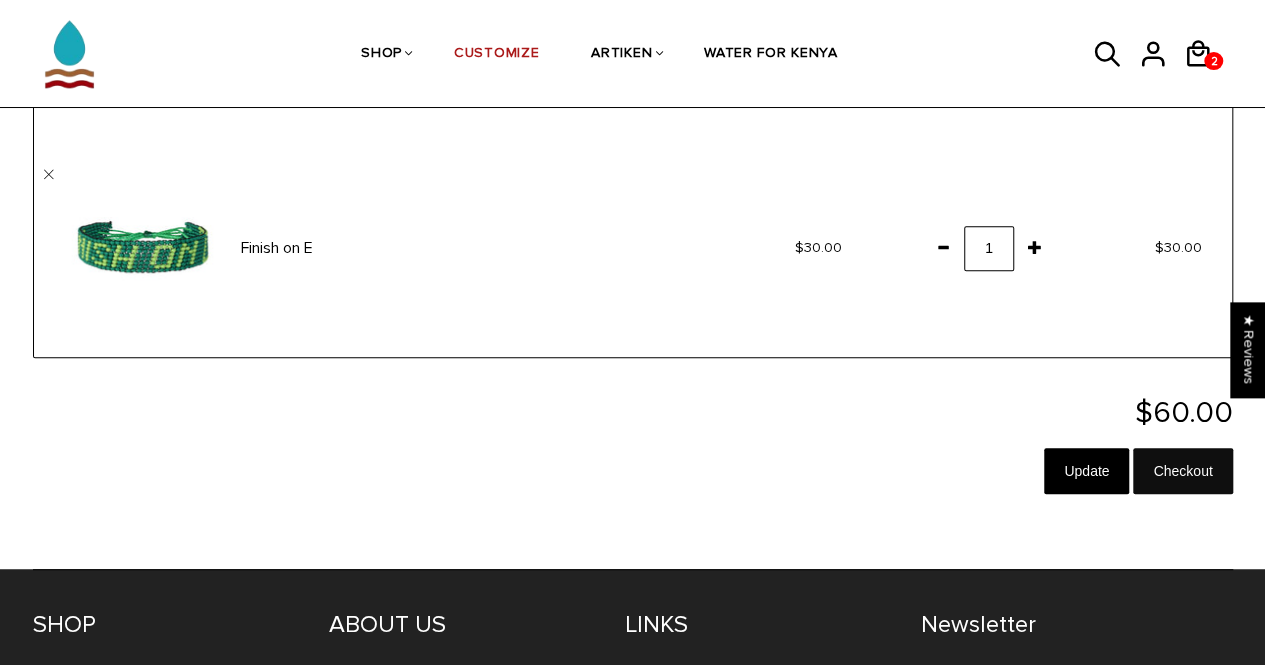 click on "Checkout" at bounding box center [1182, 471] 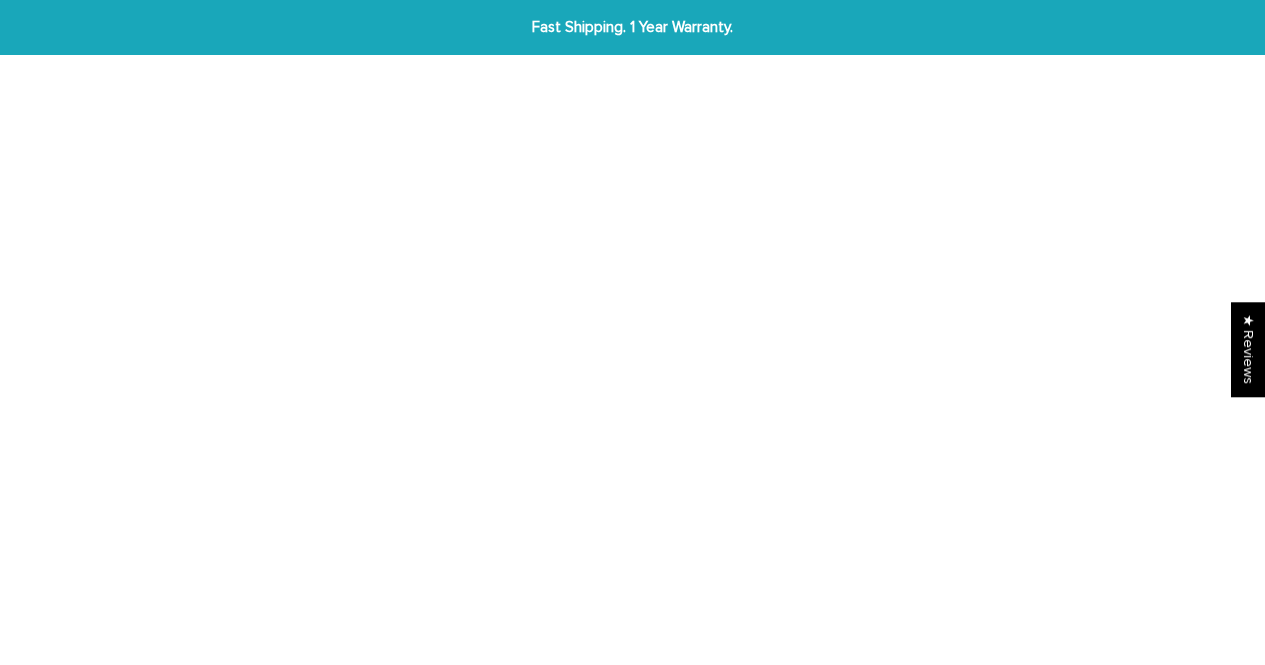 scroll, scrollTop: 0, scrollLeft: 0, axis: both 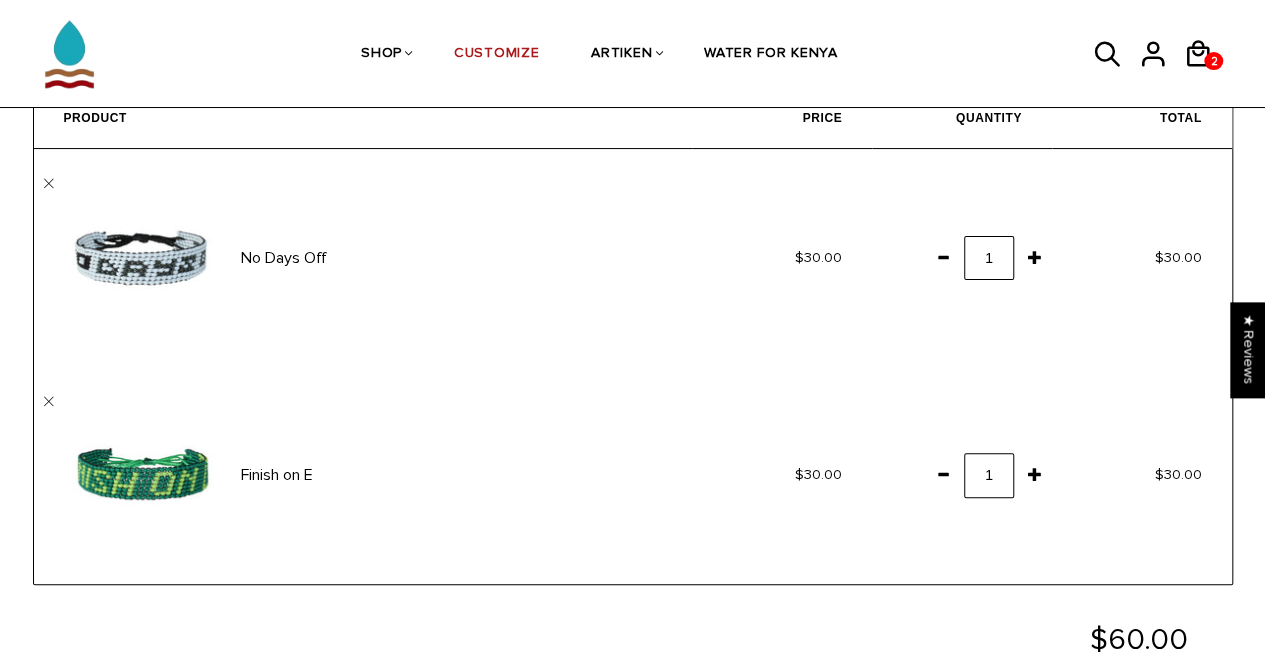 click at bounding box center [943, 257] 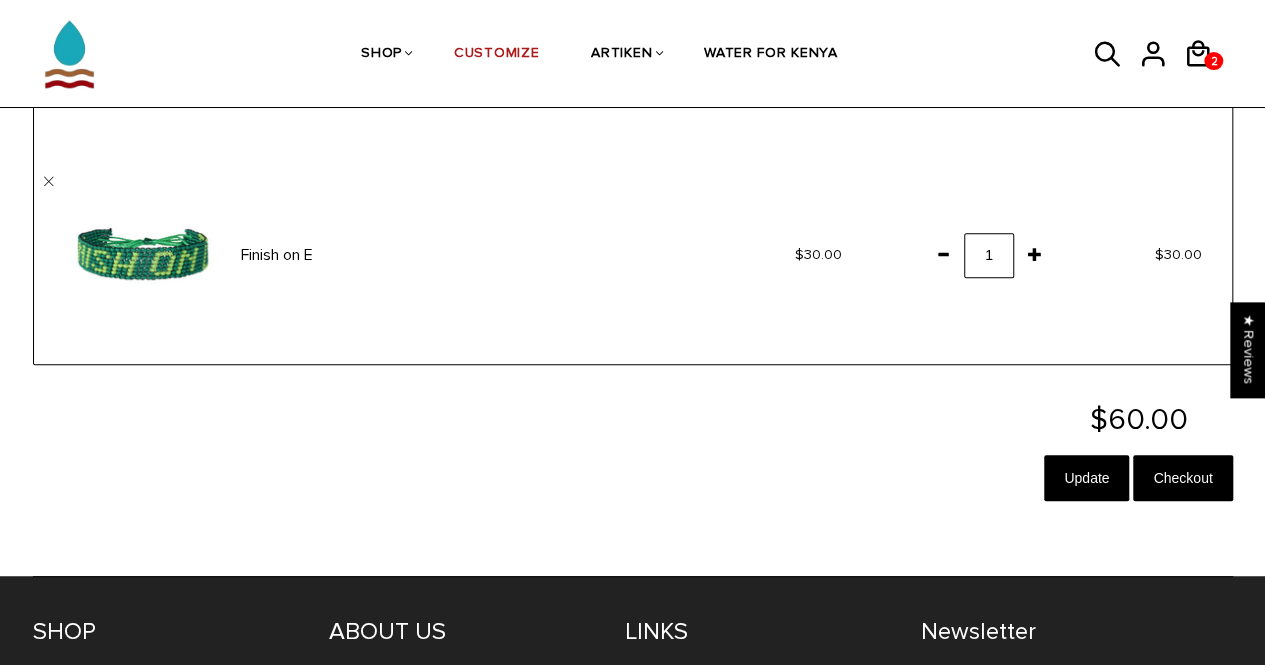 scroll, scrollTop: 356, scrollLeft: 0, axis: vertical 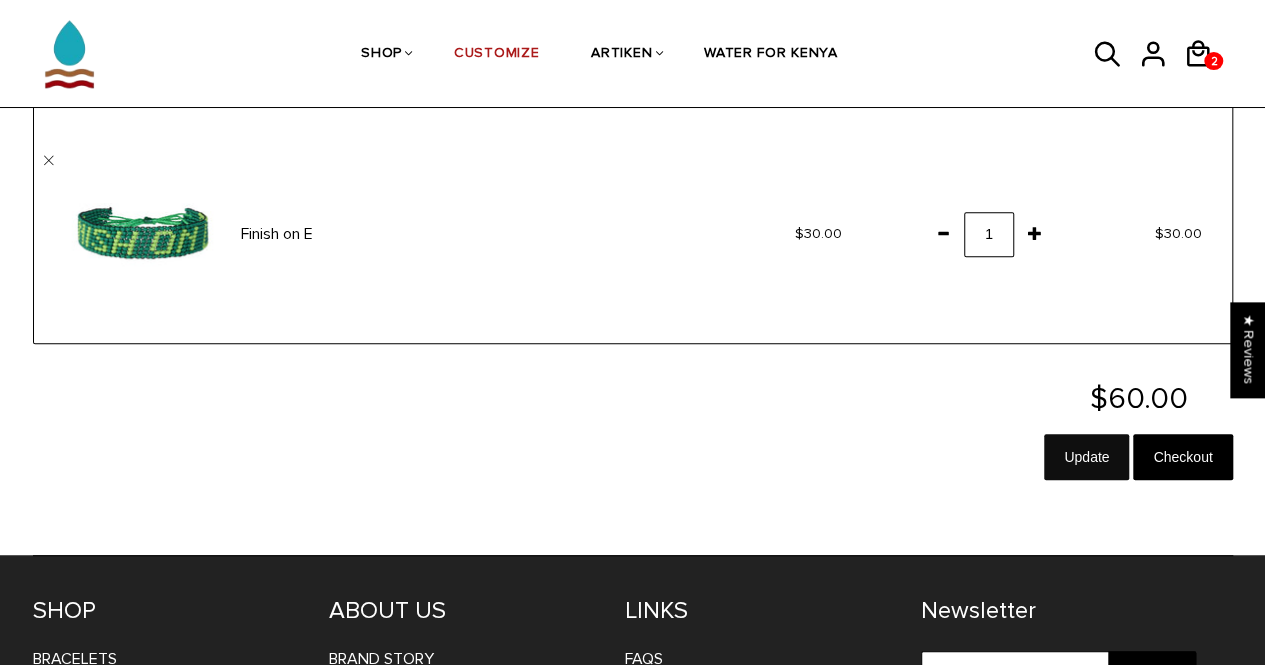 click on "Update" at bounding box center (1086, 457) 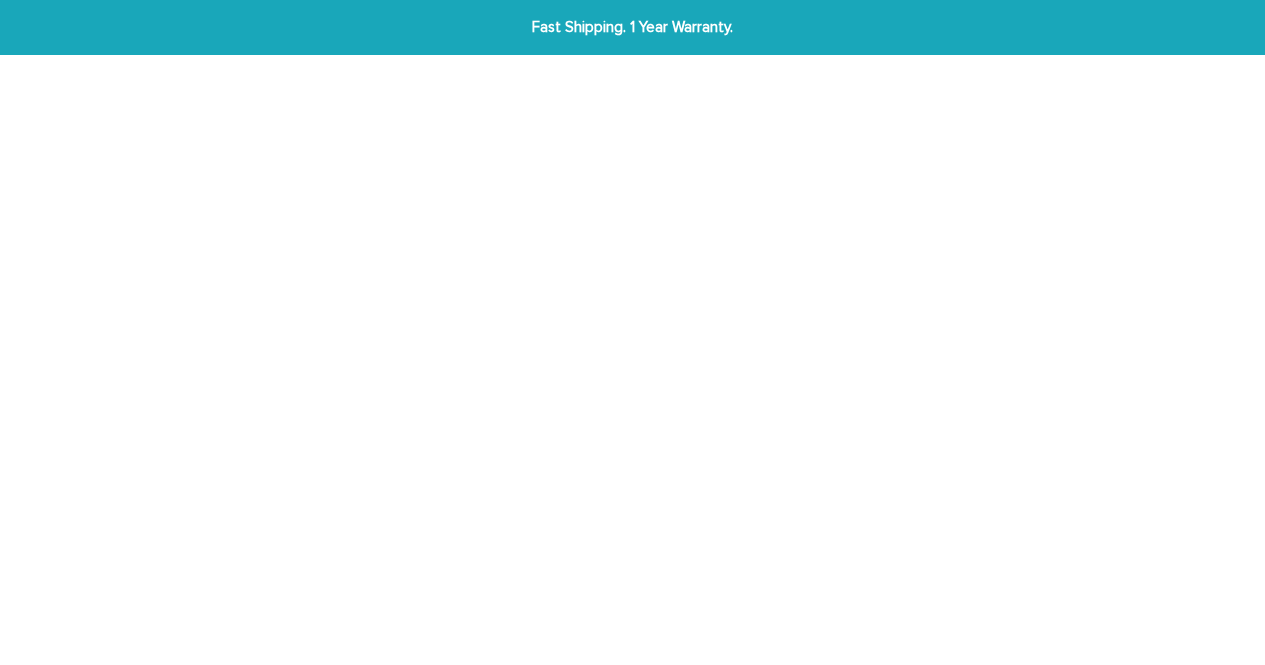 scroll, scrollTop: 0, scrollLeft: 0, axis: both 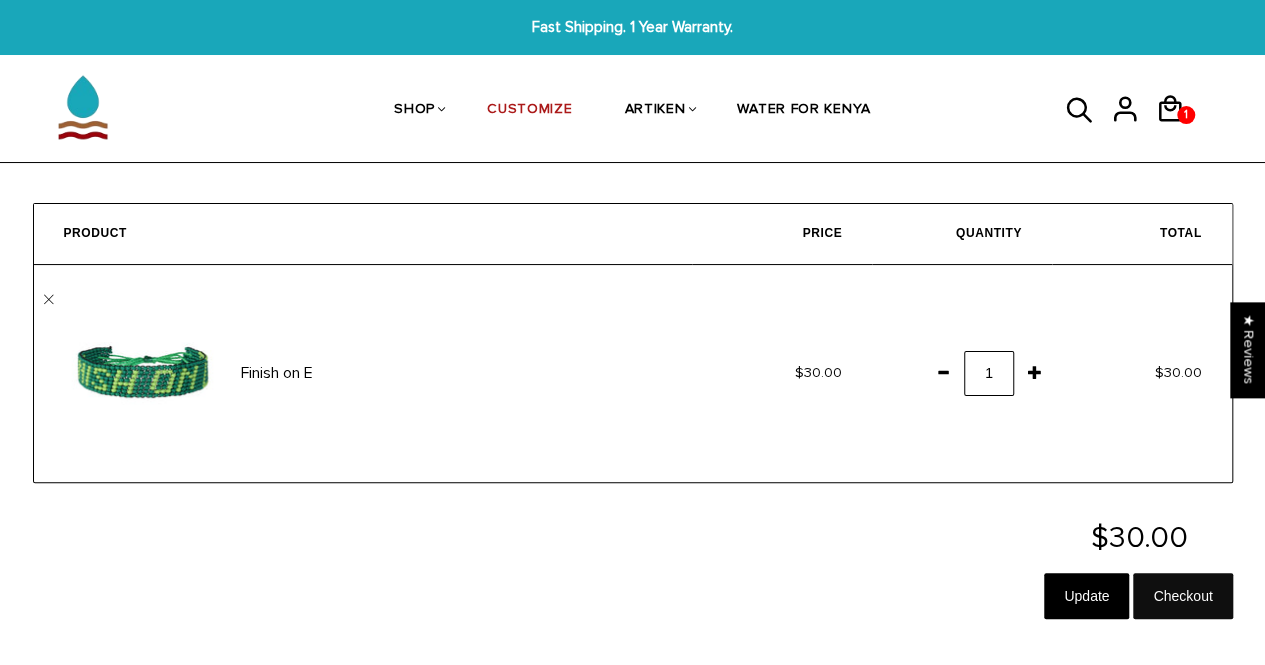 click on "Checkout" at bounding box center [1182, 596] 